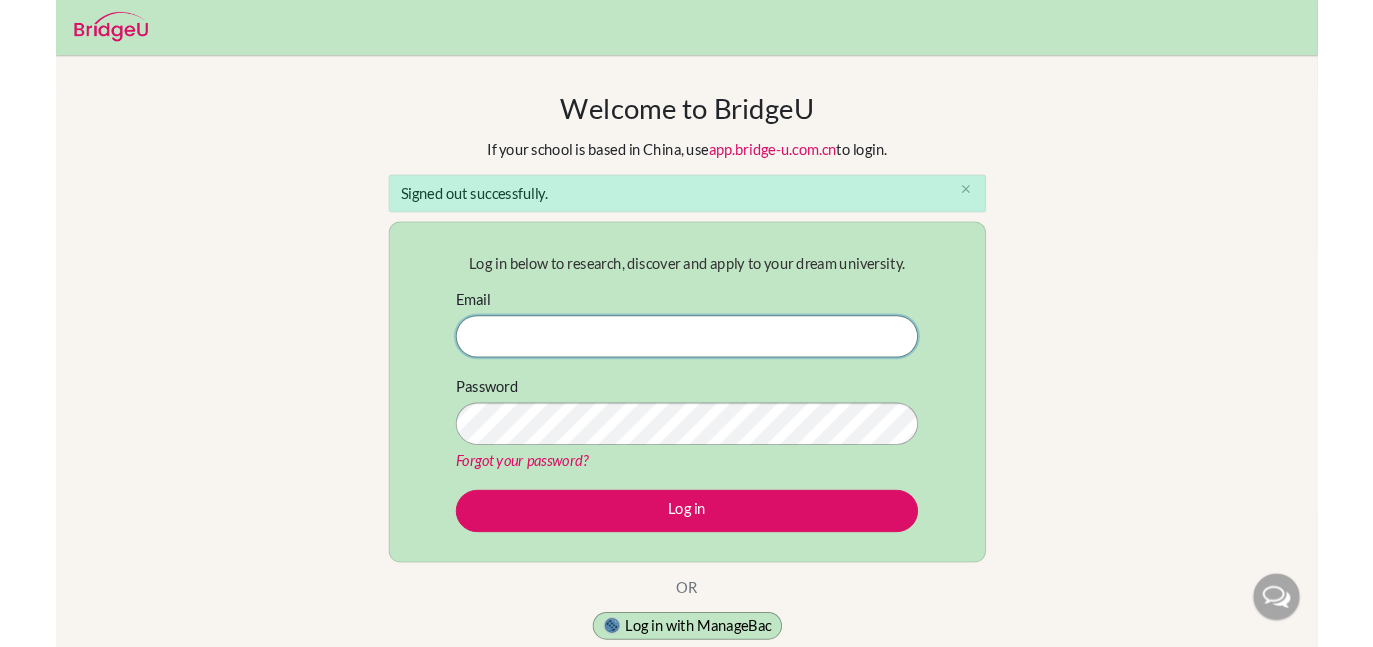 scroll, scrollTop: 0, scrollLeft: 0, axis: both 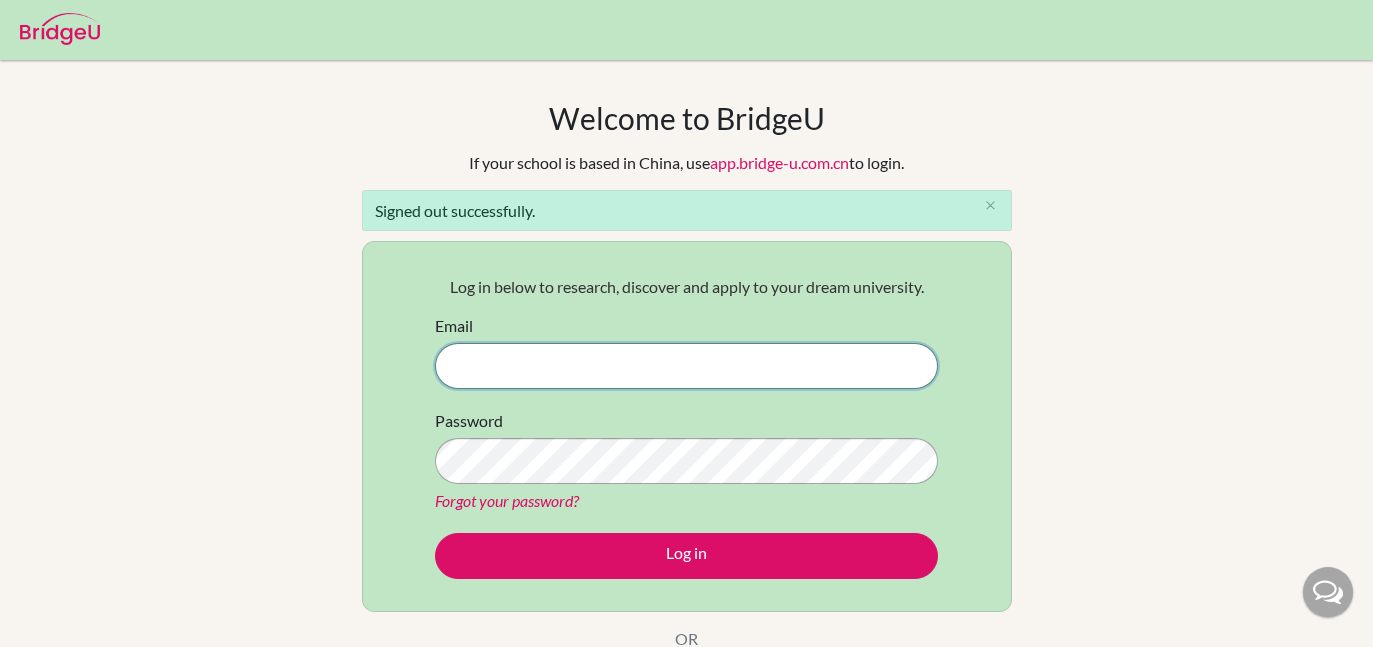 paste on "[EMAIL]" 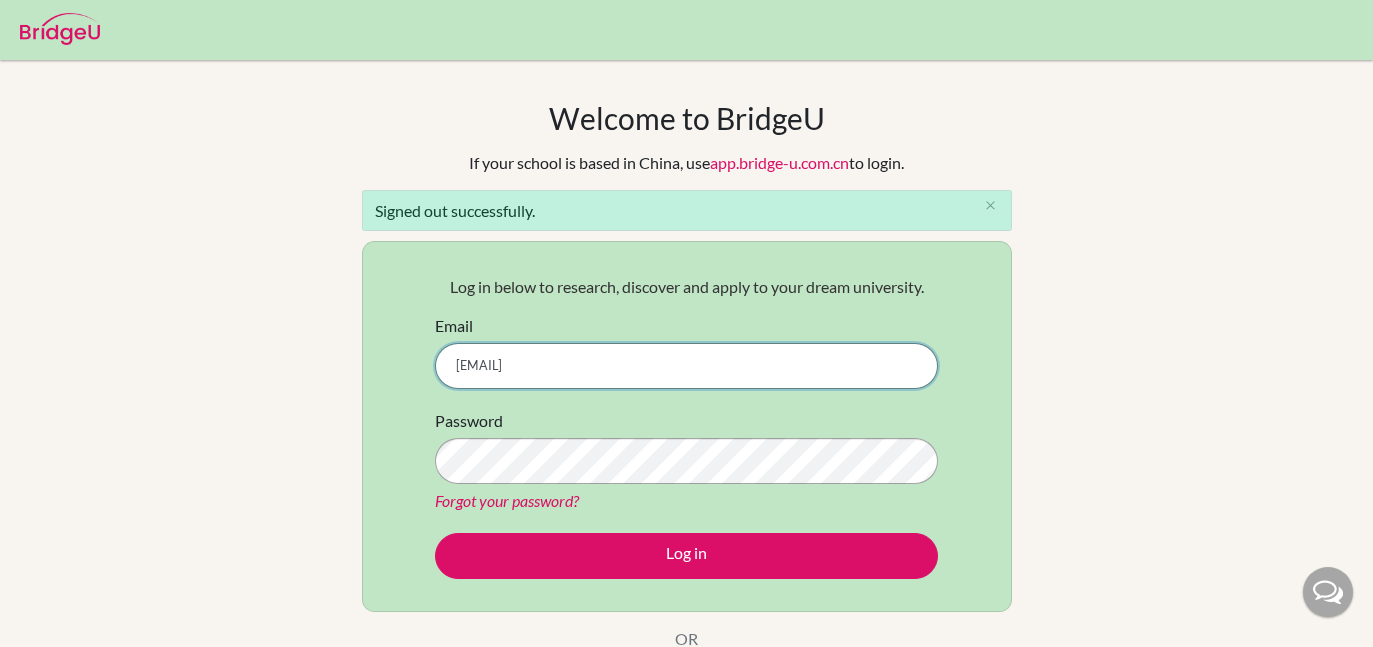 type on "[EMAIL]" 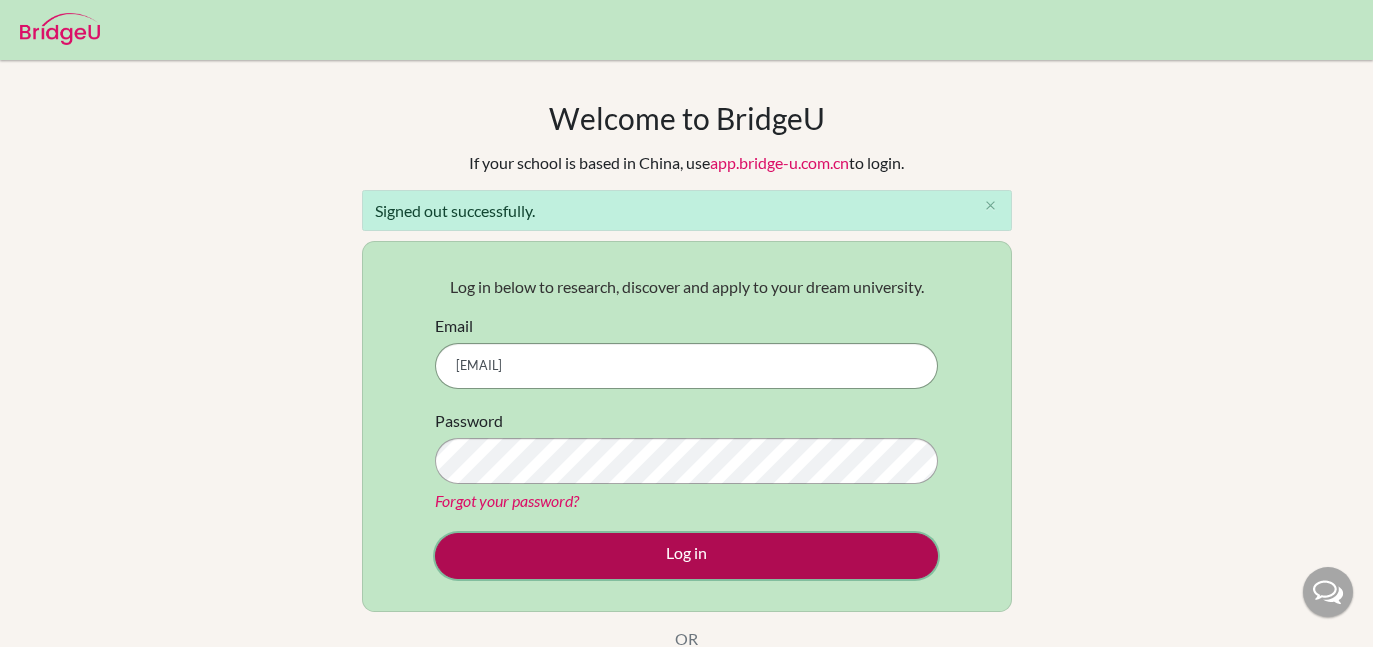 click on "Log in" at bounding box center [686, 556] 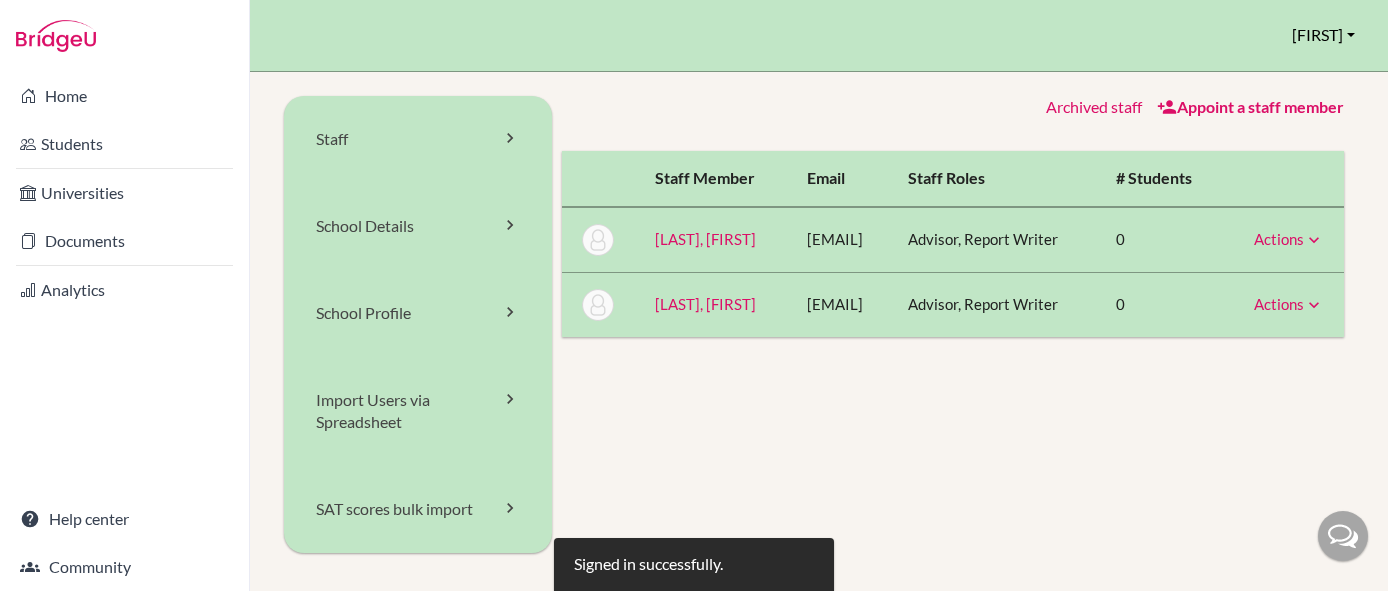 scroll, scrollTop: 0, scrollLeft: 0, axis: both 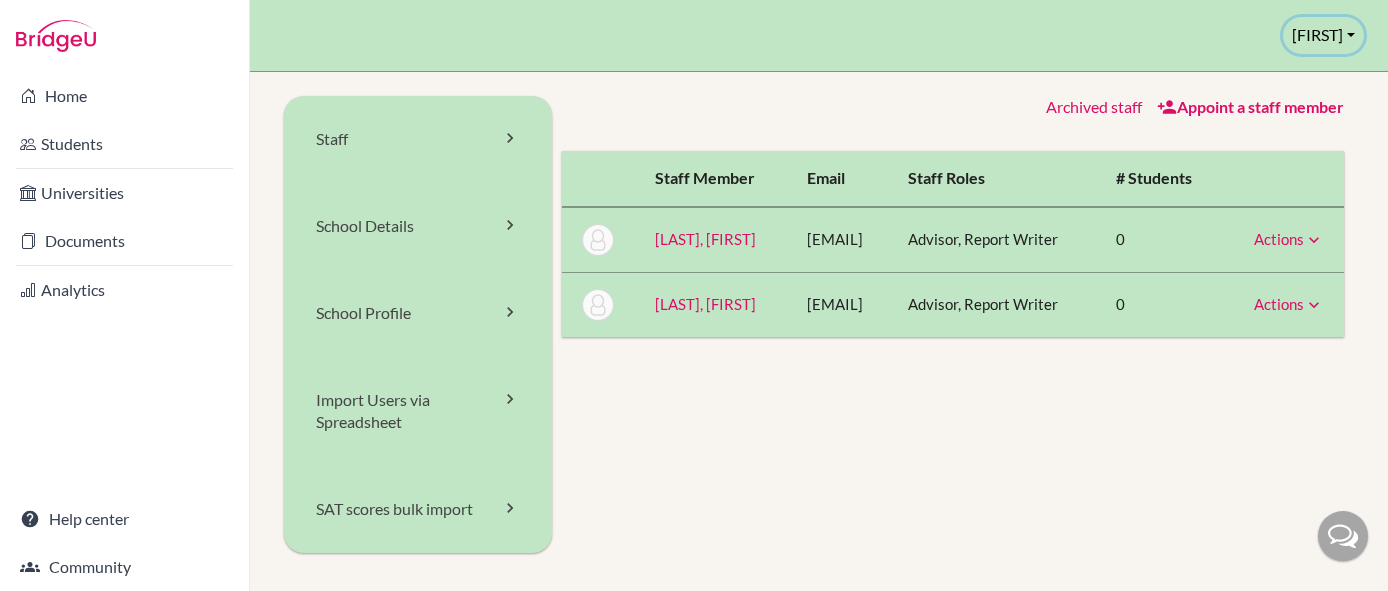 click on "Alice" at bounding box center [1323, 35] 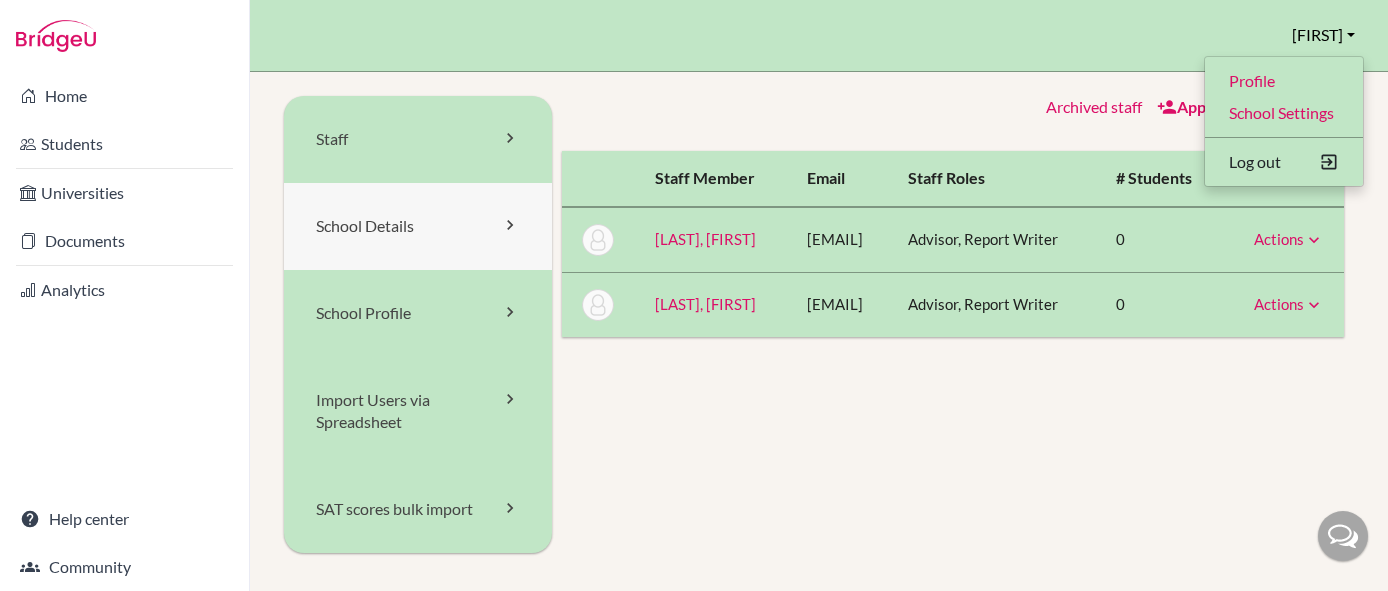 click on "School Details" at bounding box center [418, 226] 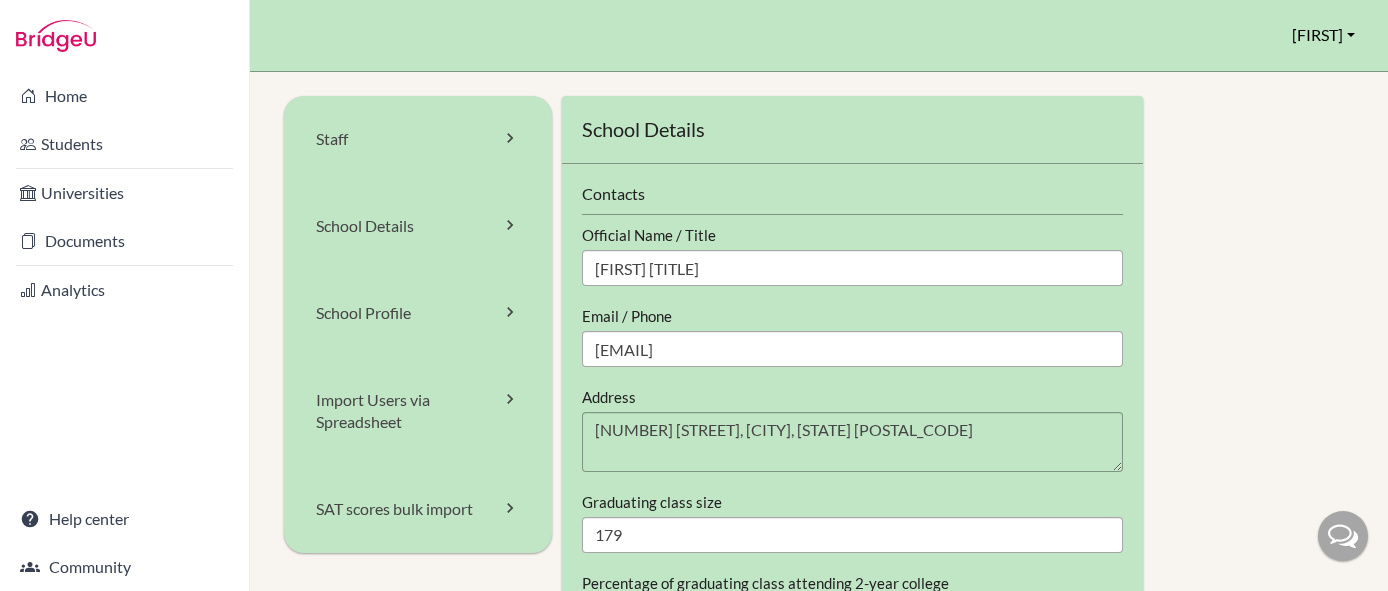 scroll, scrollTop: 0, scrollLeft: 0, axis: both 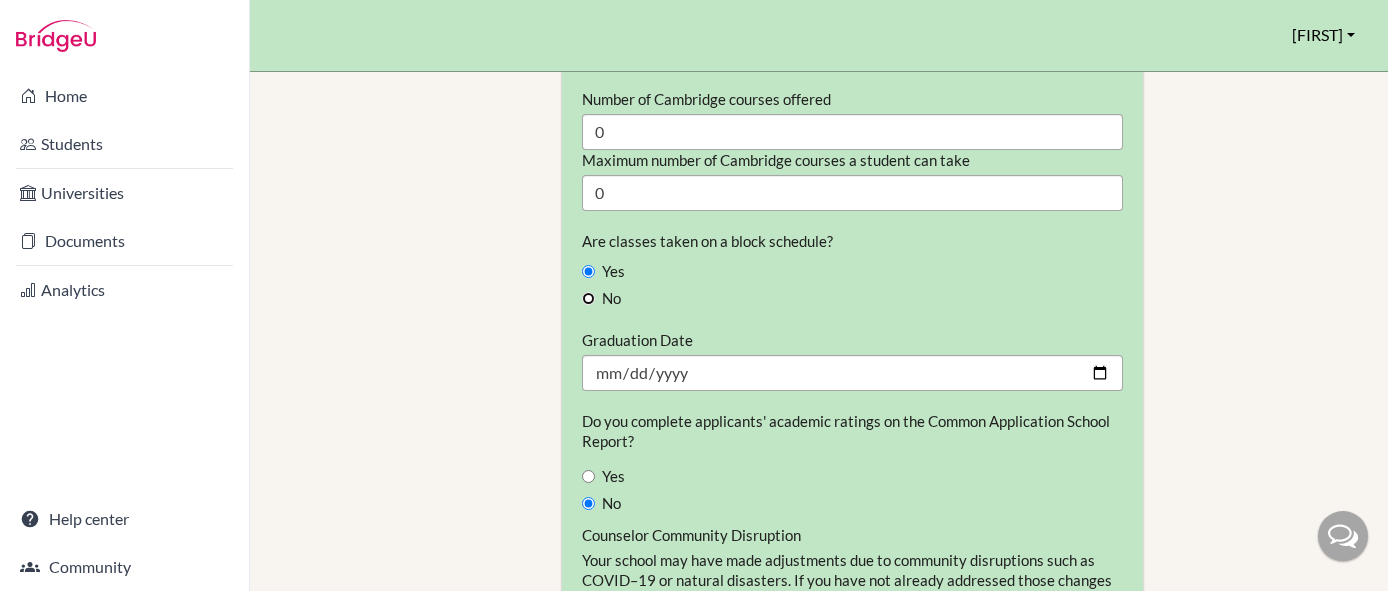 click on "No" at bounding box center [588, 298] 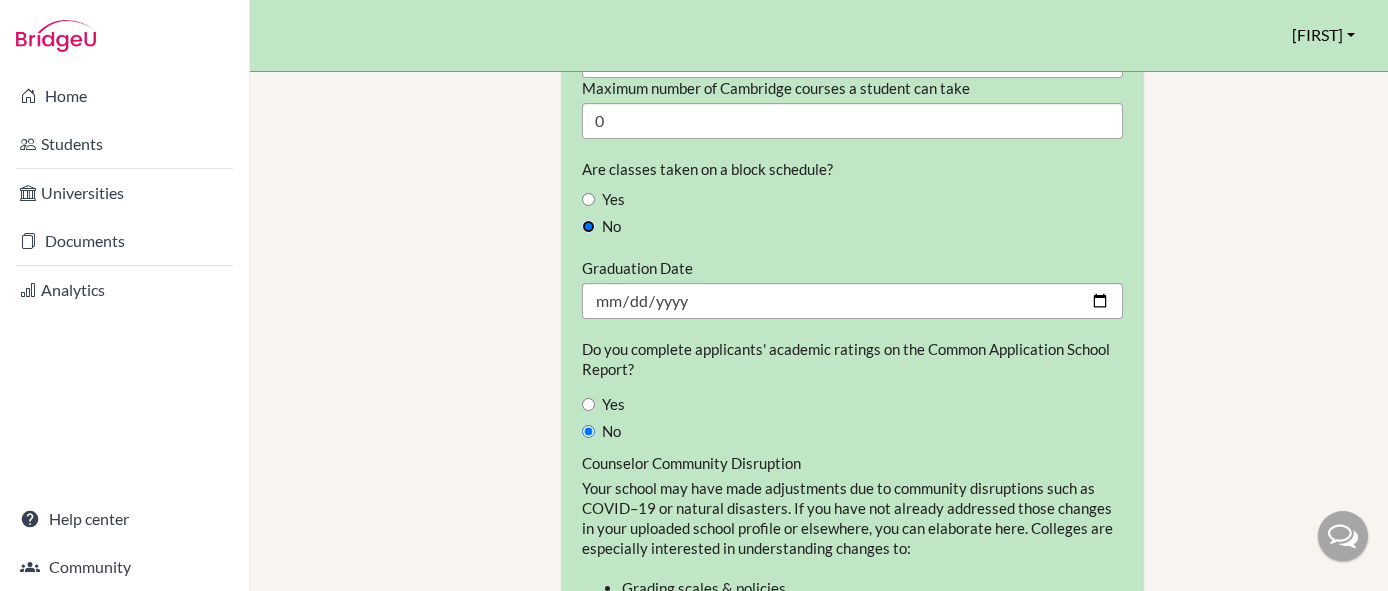 scroll, scrollTop: 2103, scrollLeft: 0, axis: vertical 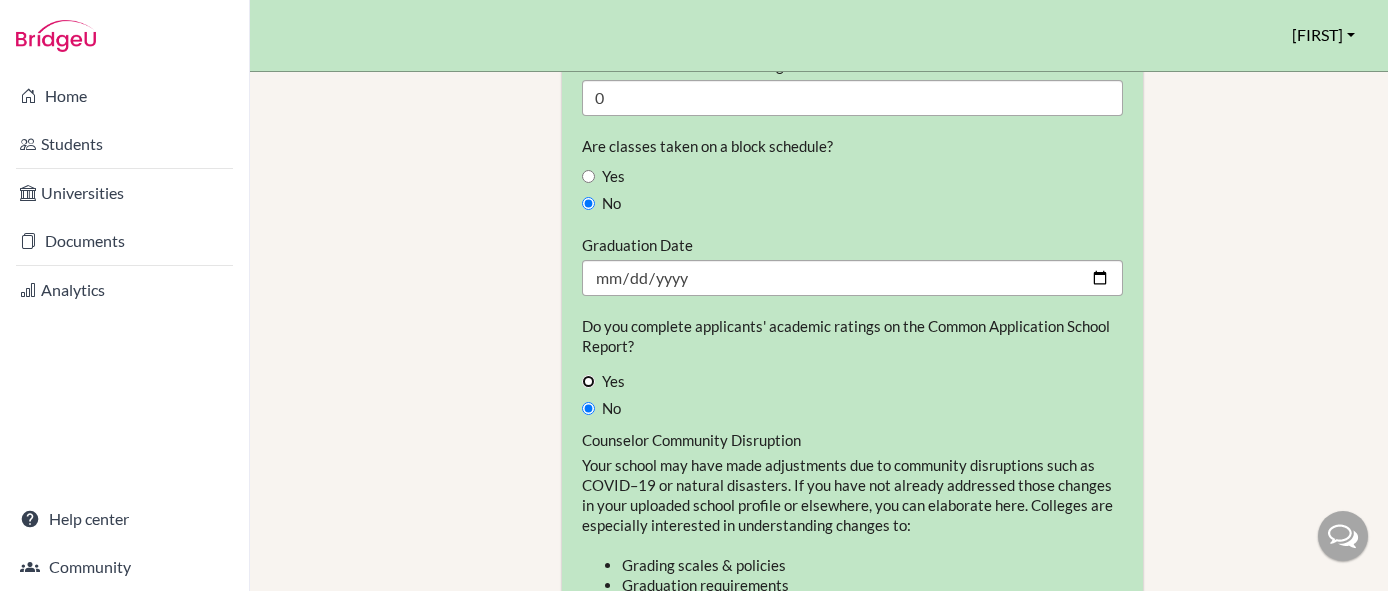 click on "Yes" at bounding box center (588, 381) 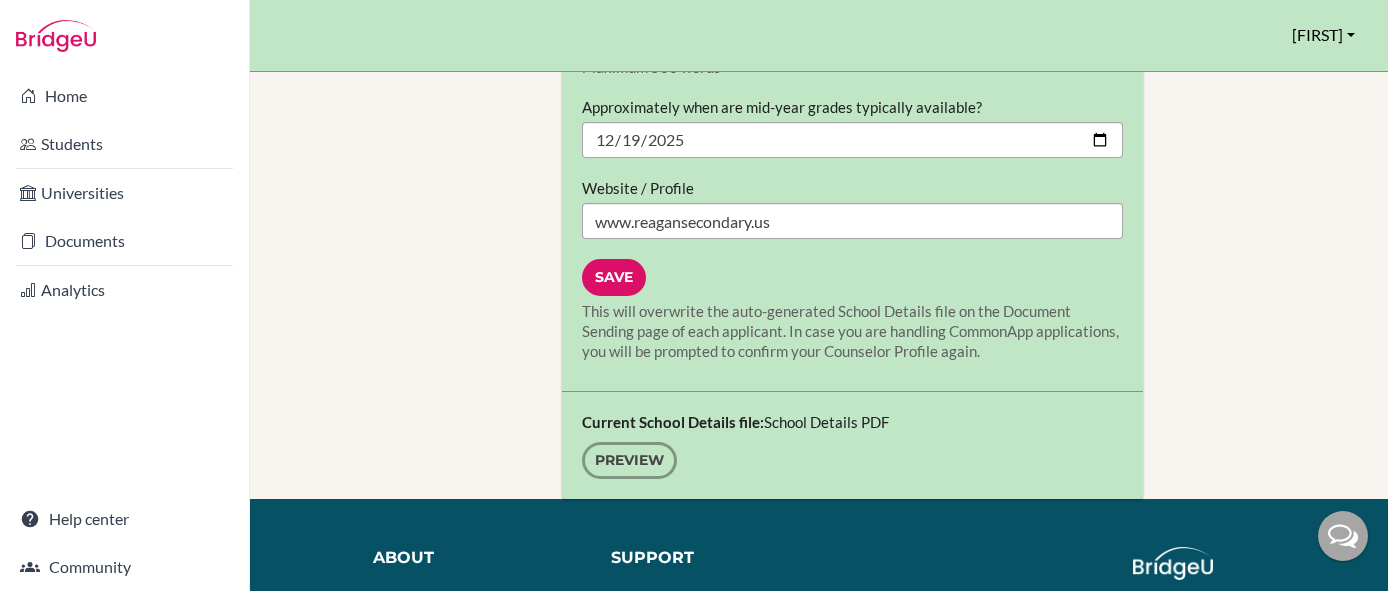scroll, scrollTop: 2880, scrollLeft: 0, axis: vertical 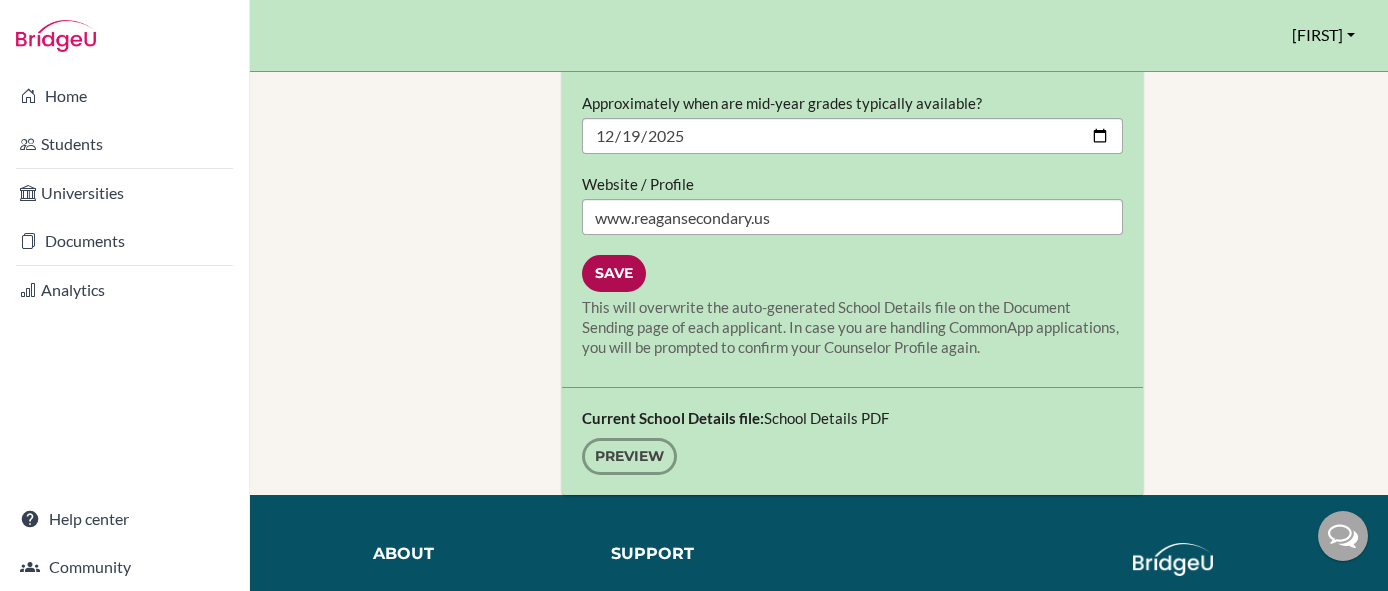 click on "Save" at bounding box center (614, 273) 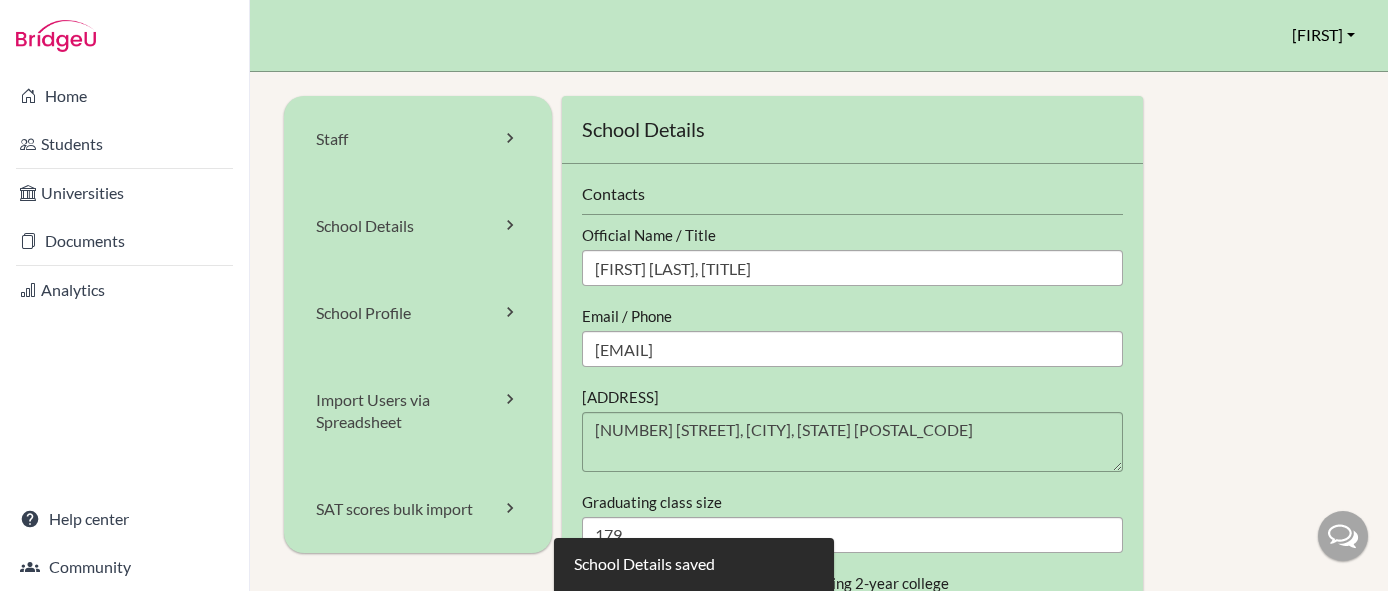 scroll, scrollTop: 0, scrollLeft: 0, axis: both 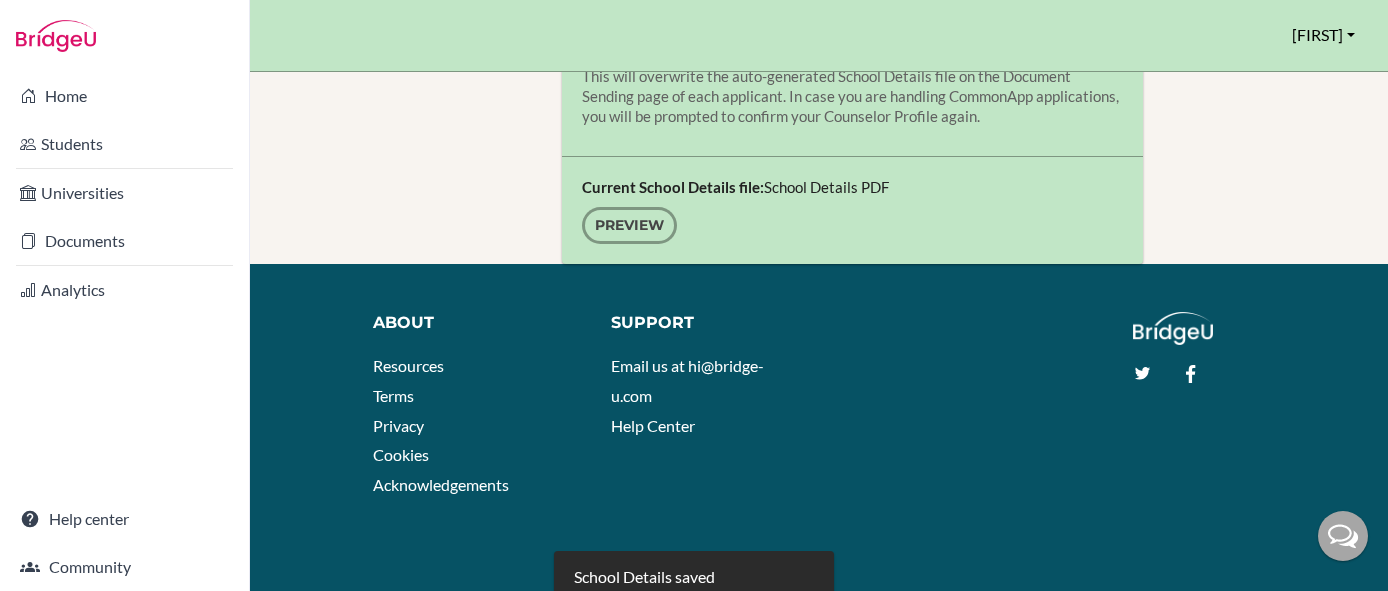 click on "Preview" at bounding box center [629, 225] 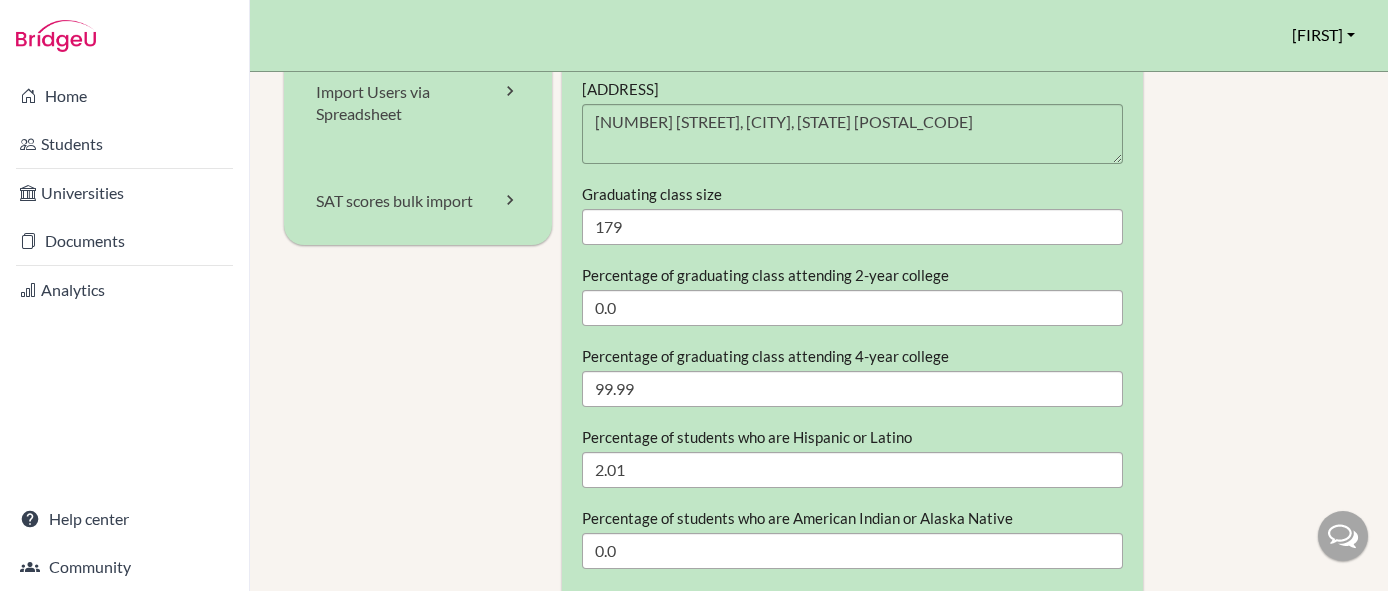 scroll, scrollTop: 0, scrollLeft: 0, axis: both 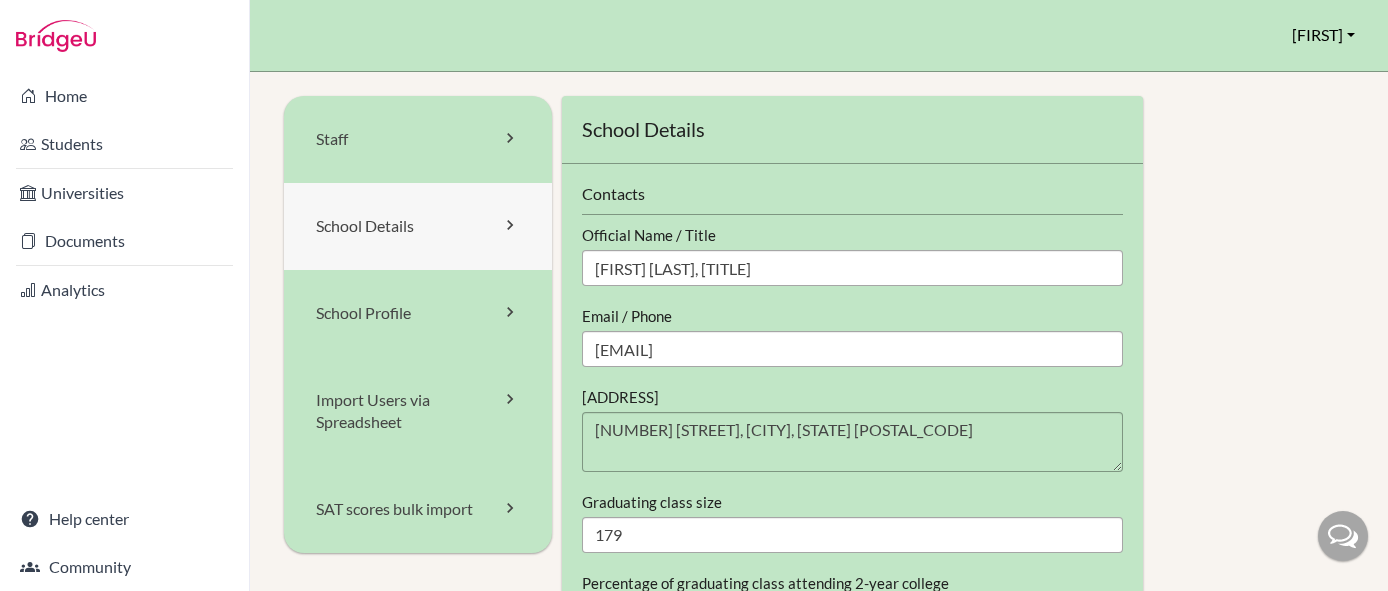 click on "School Details" at bounding box center [418, 226] 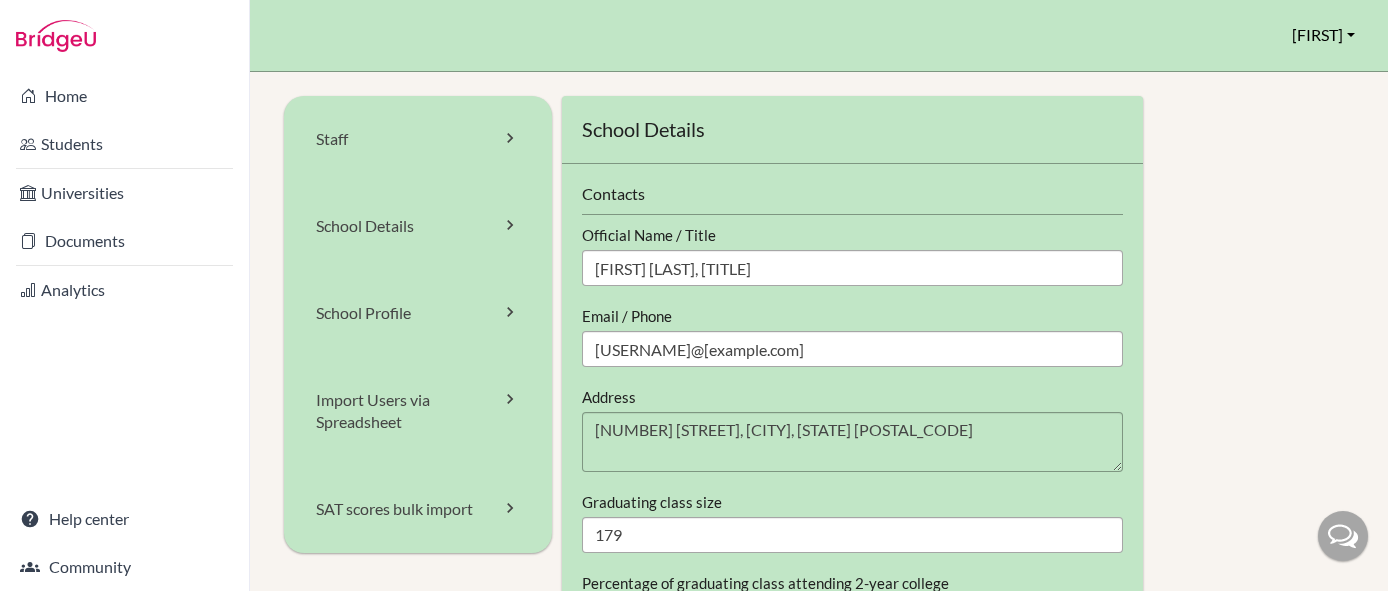 scroll, scrollTop: 0, scrollLeft: 0, axis: both 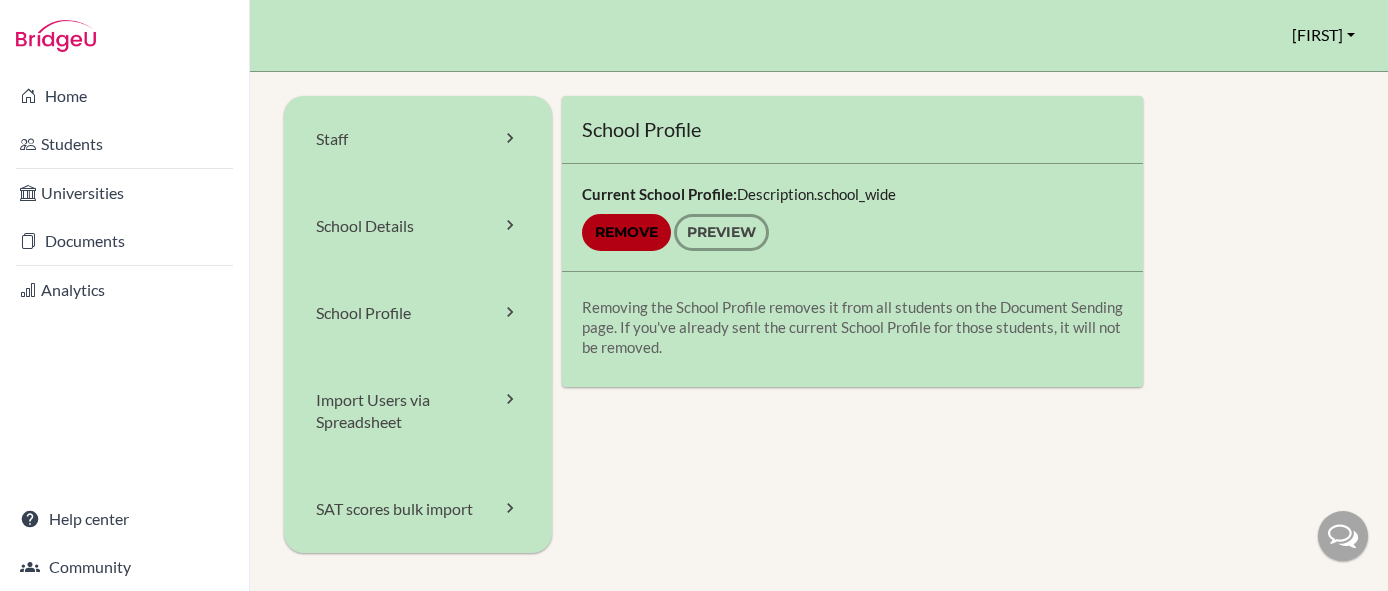 click on "Preview" at bounding box center (721, 232) 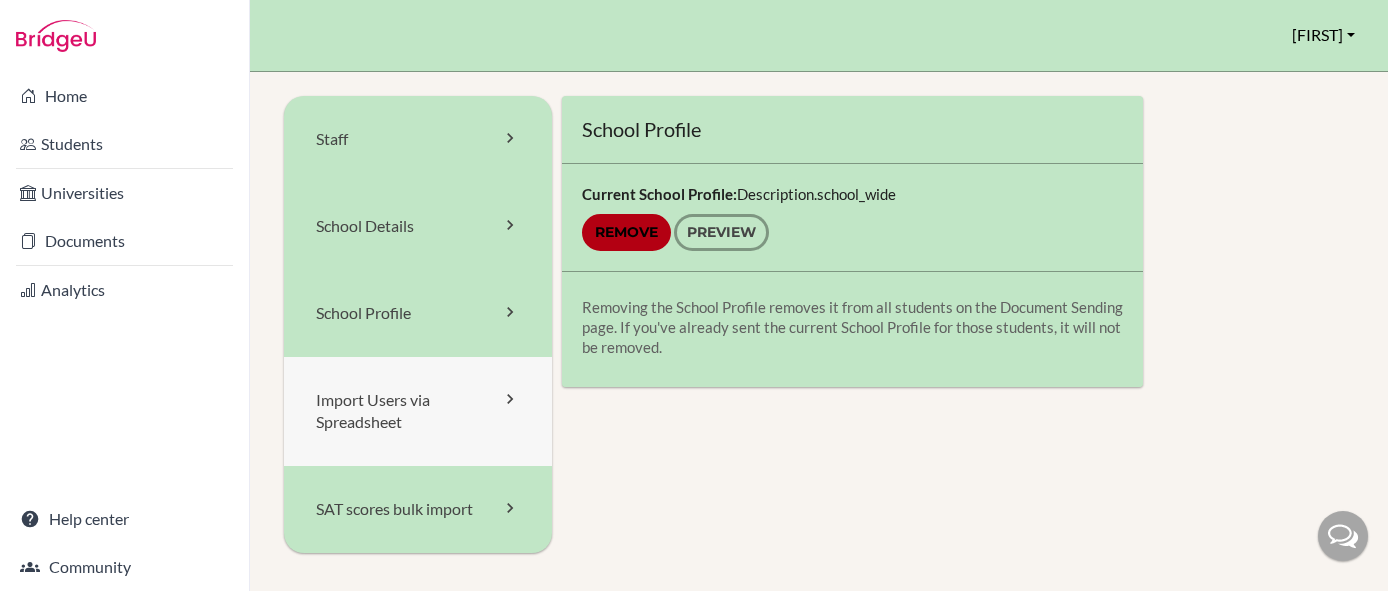 click on "Import Users via Spreadsheet" at bounding box center (418, 412) 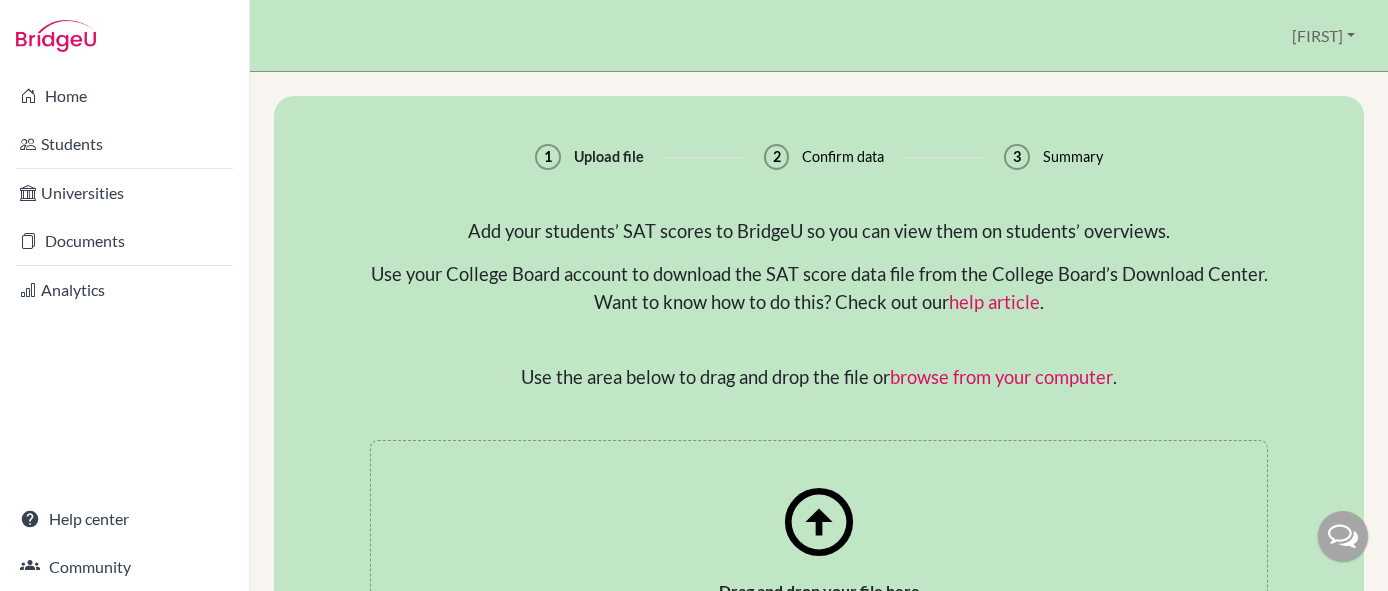 scroll, scrollTop: 0, scrollLeft: 0, axis: both 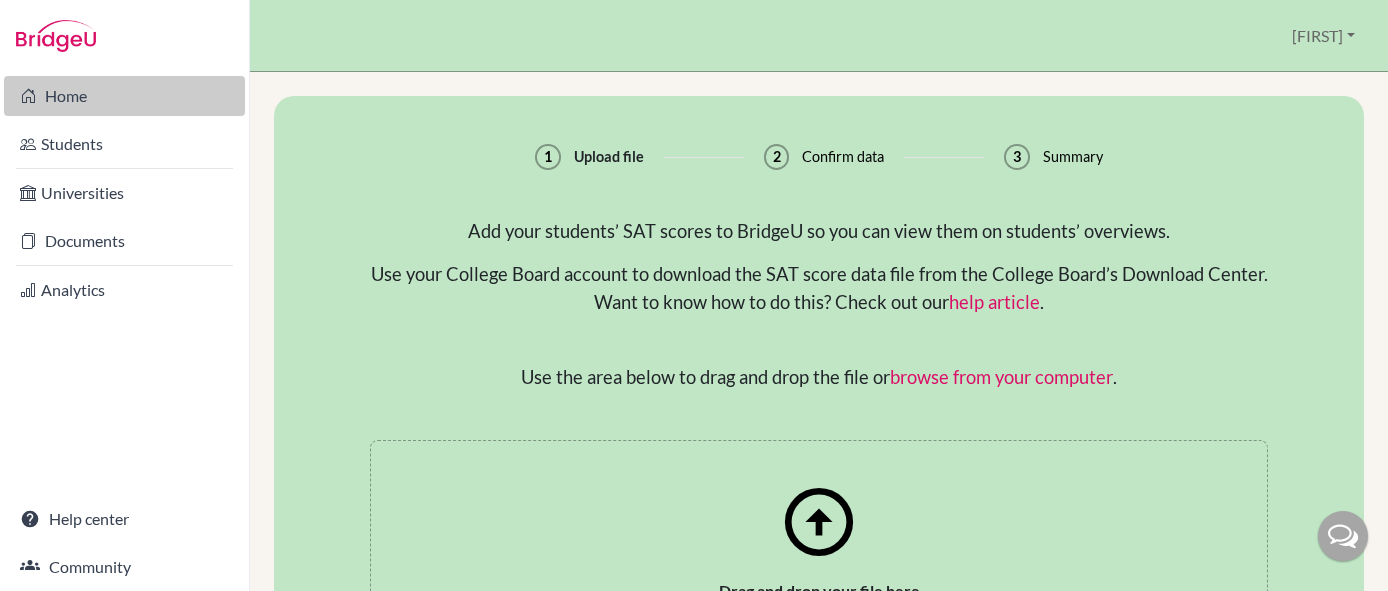 click on "Home" at bounding box center (124, 96) 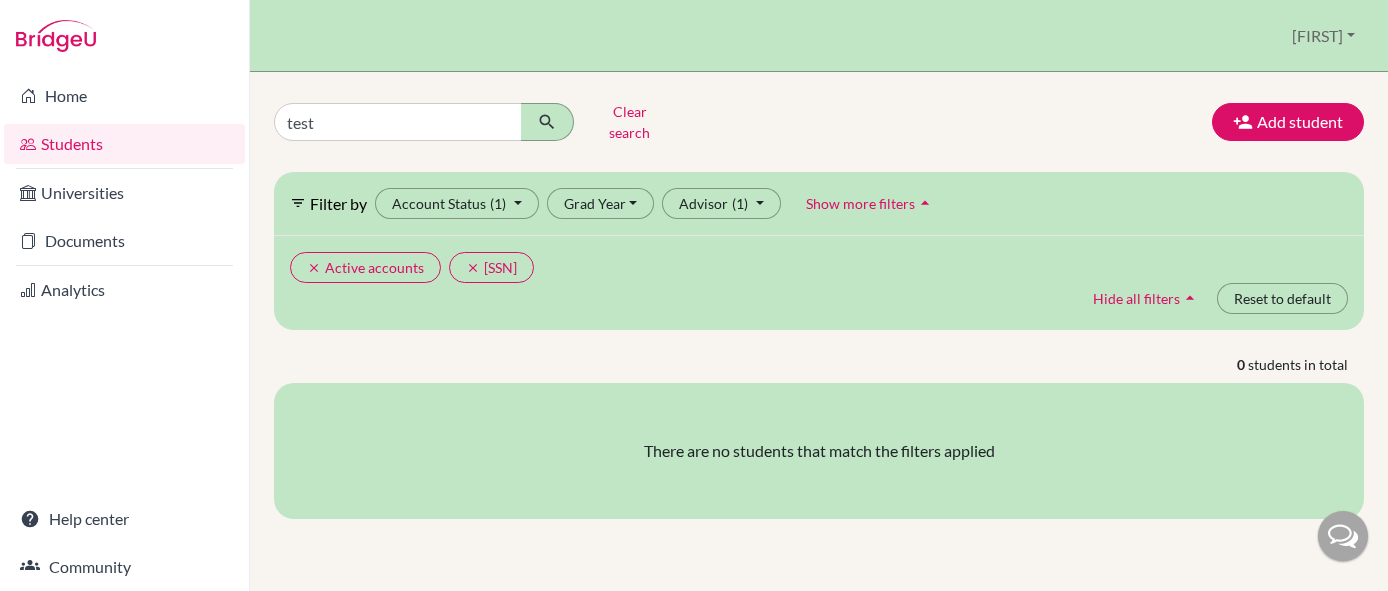 scroll, scrollTop: 0, scrollLeft: 0, axis: both 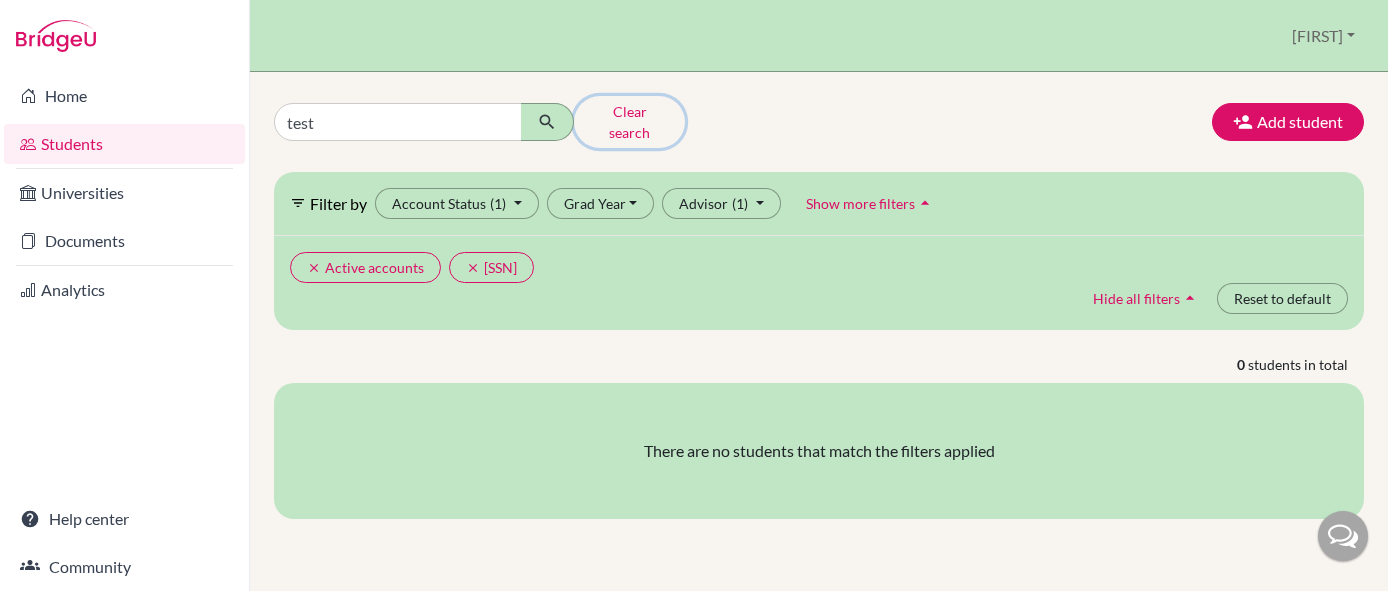 click on "Clear search" at bounding box center (629, 122) 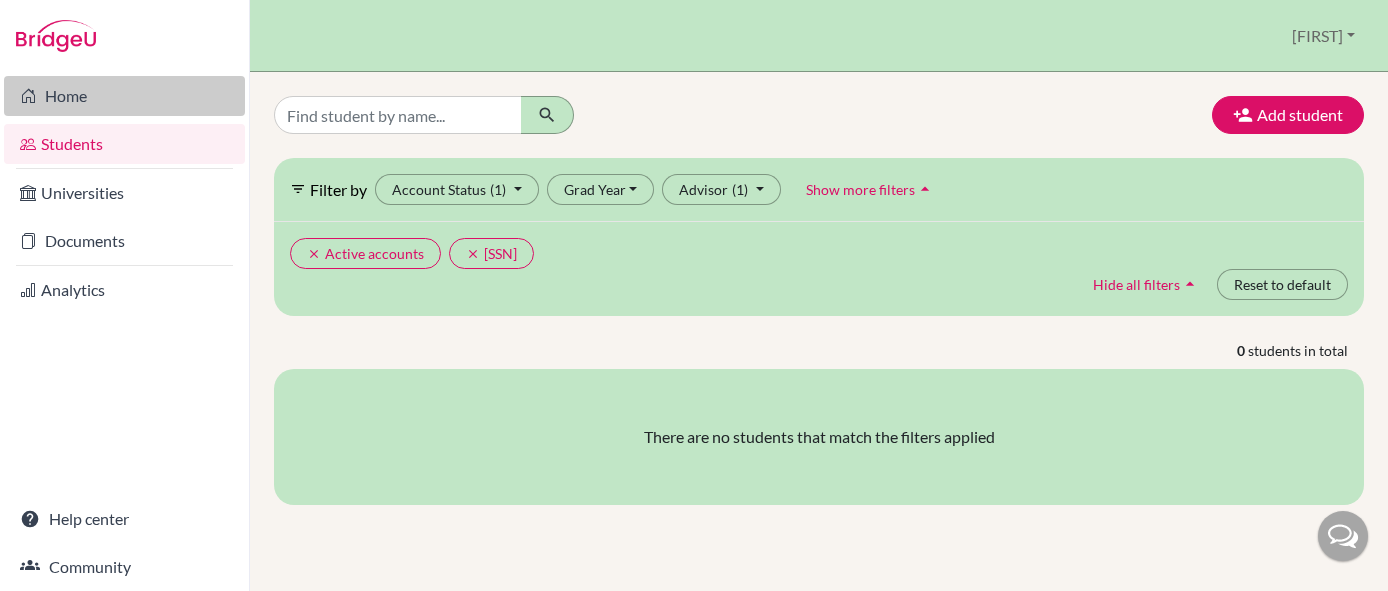 click on "Home" at bounding box center (124, 96) 